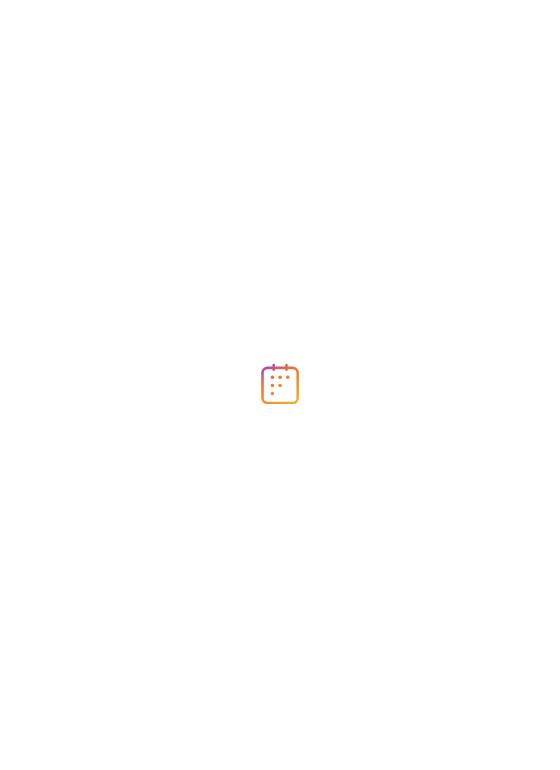 scroll, scrollTop: 0, scrollLeft: 0, axis: both 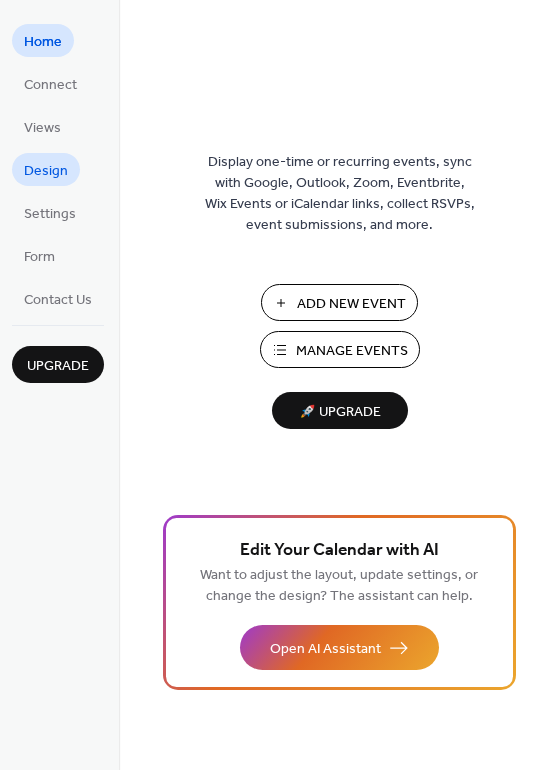 click on "Design" at bounding box center [46, 171] 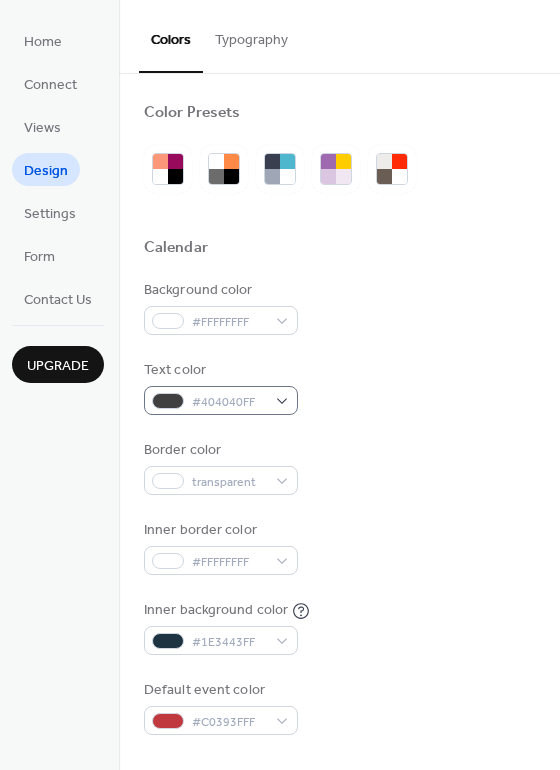 scroll, scrollTop: 0, scrollLeft: 0, axis: both 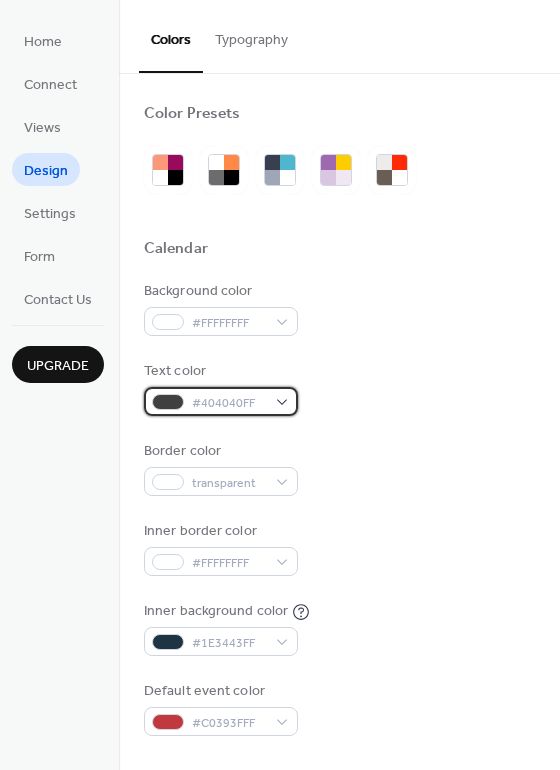 click on "#404040FF" at bounding box center [229, 403] 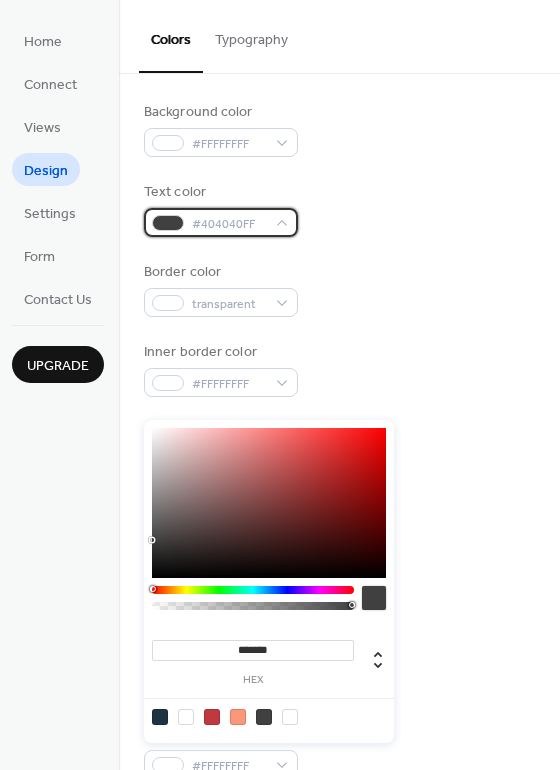 scroll, scrollTop: 195, scrollLeft: 0, axis: vertical 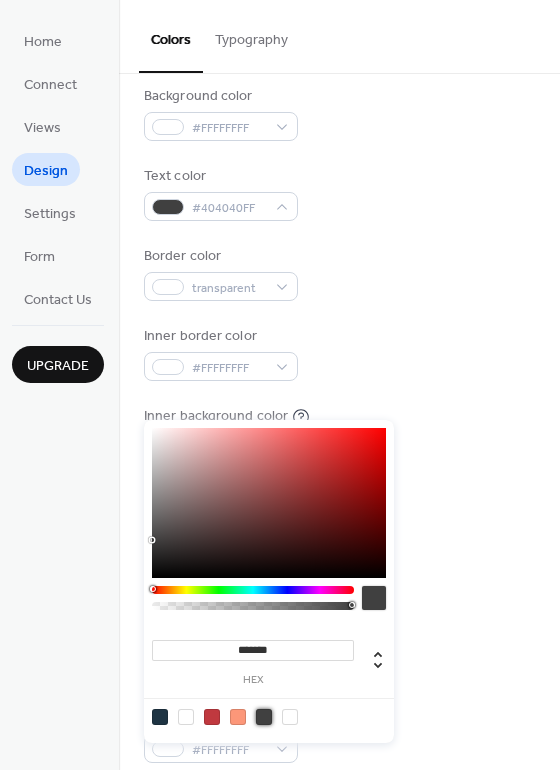 click at bounding box center (264, 717) 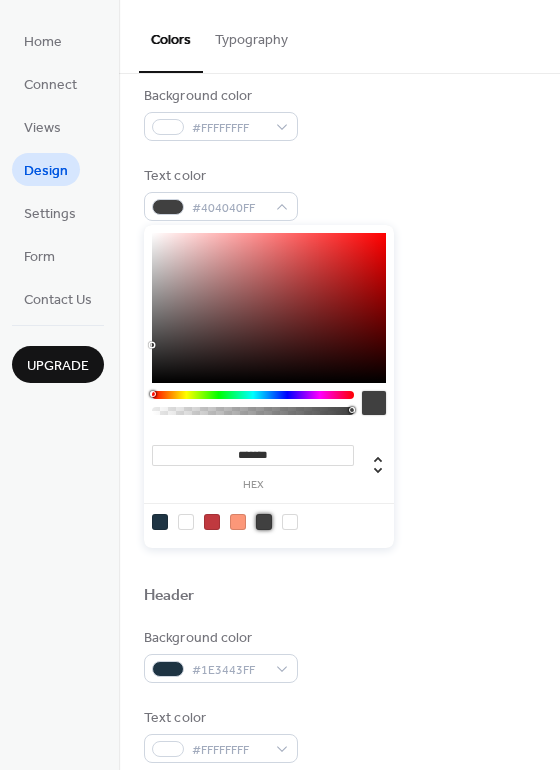 click on "Header" at bounding box center (339, 599) 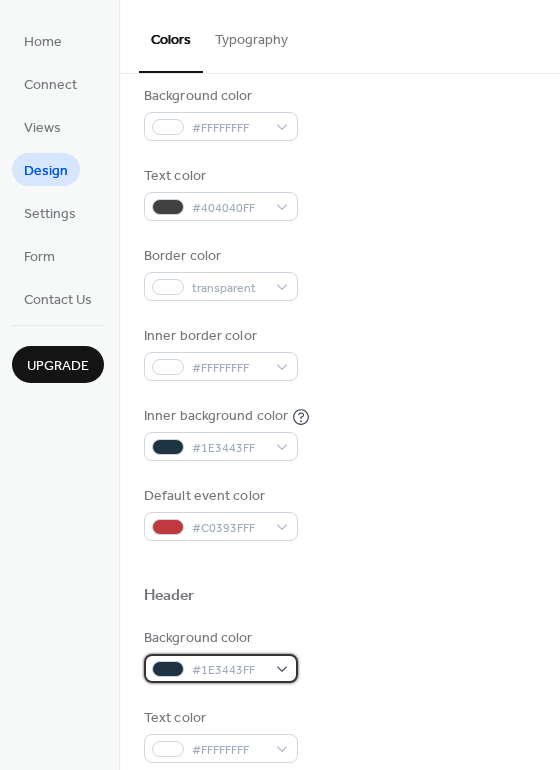 click on "#1E3443FF" at bounding box center [221, 668] 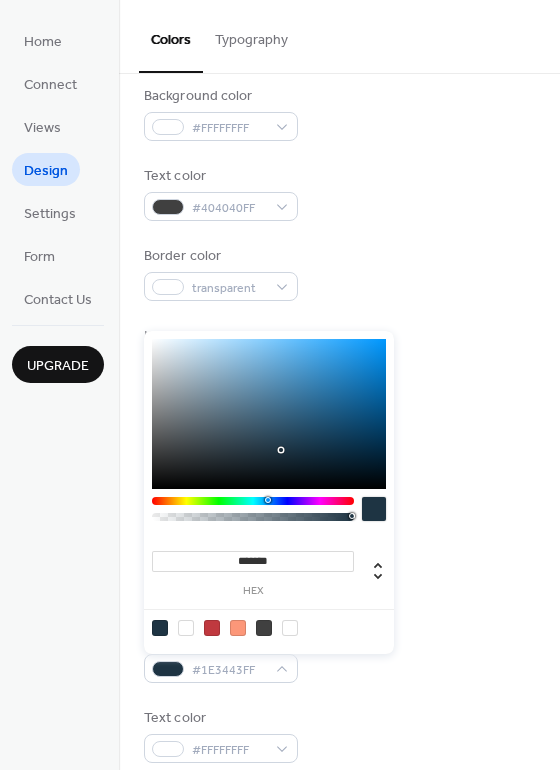 click at bounding box center (160, 628) 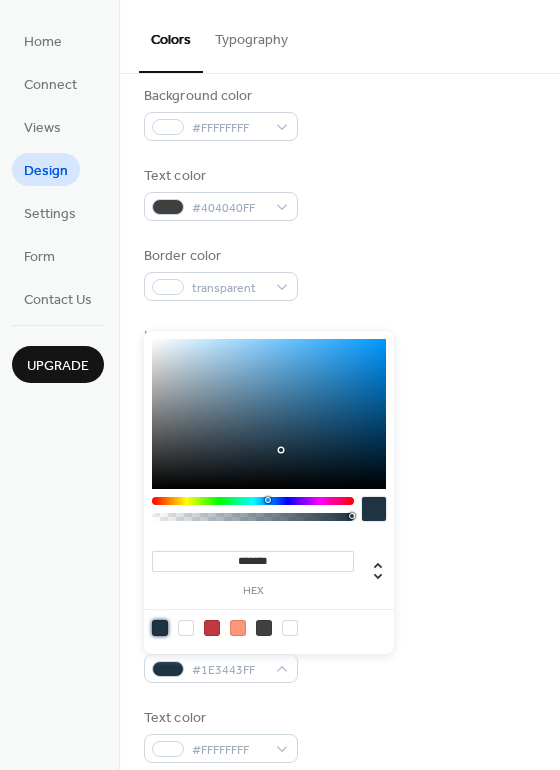 click at bounding box center (264, 628) 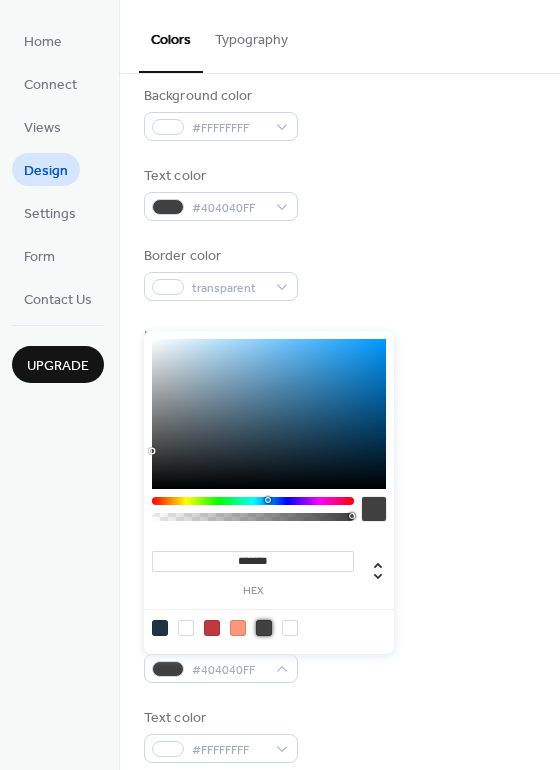 click at bounding box center (160, 628) 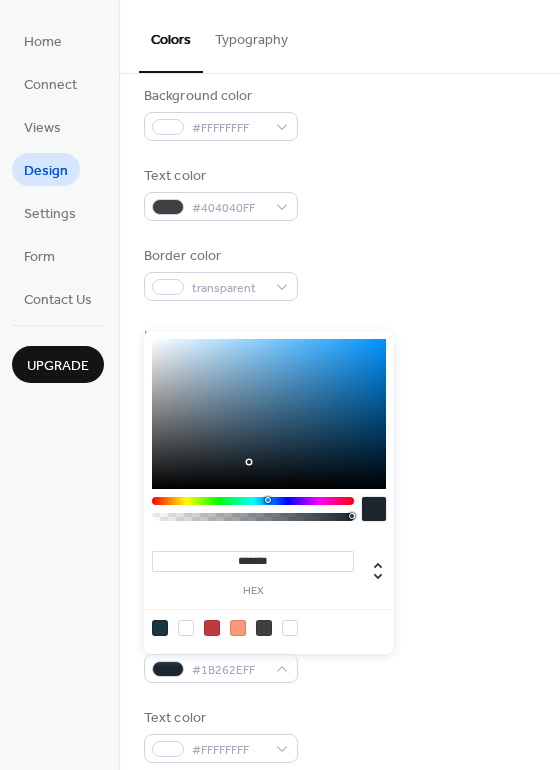 type on "*******" 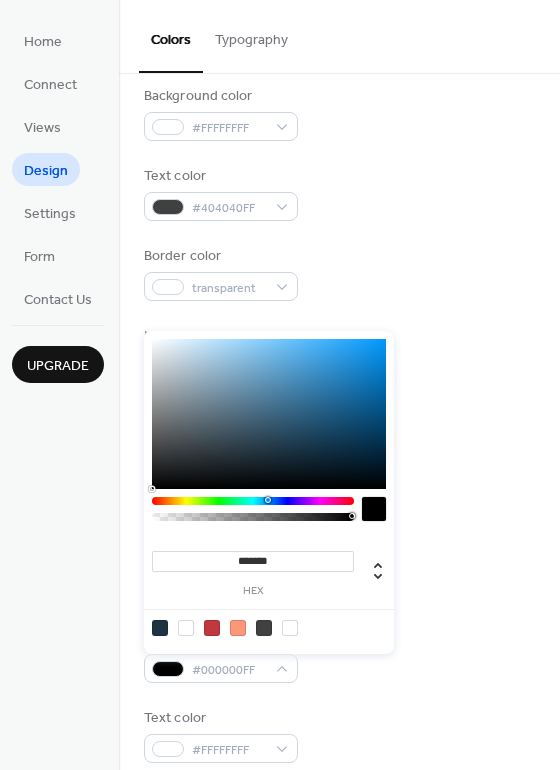 drag, startPoint x: 278, startPoint y: 450, endPoint x: 133, endPoint y: 502, distance: 154.0422 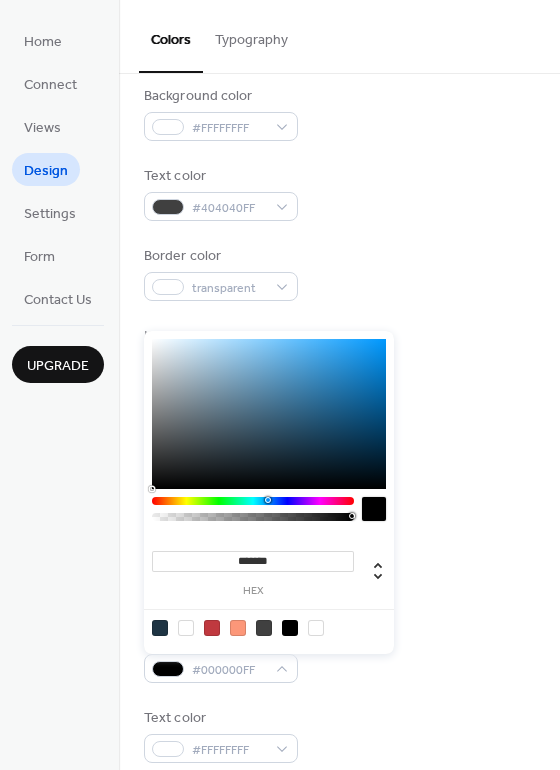 click on "Inner border color #FFFFFFFF" at bounding box center (339, 353) 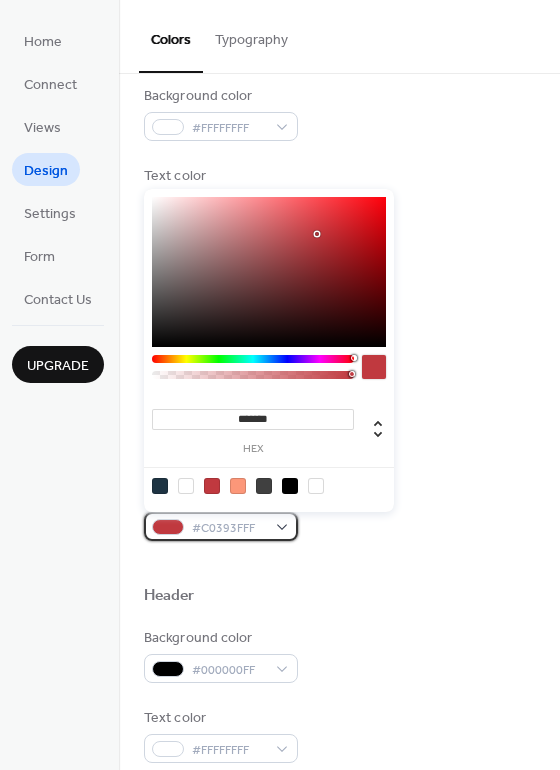 click on "#C0393FFF" at bounding box center [229, 528] 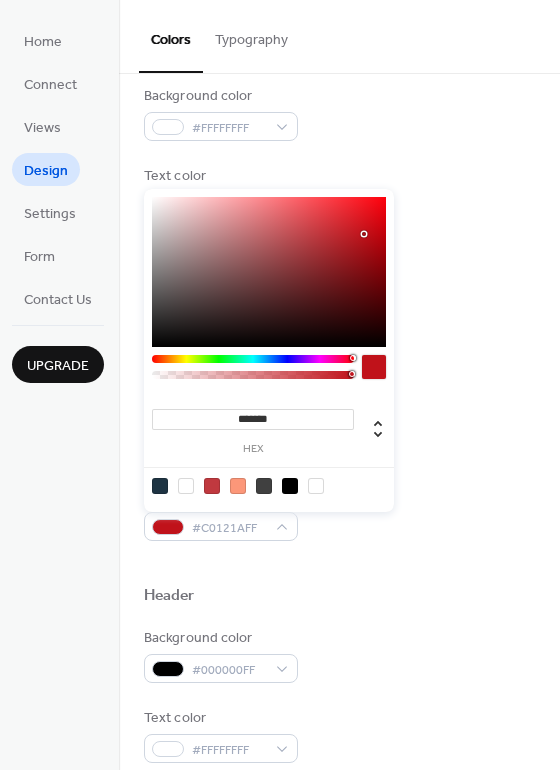 click at bounding box center (269, 272) 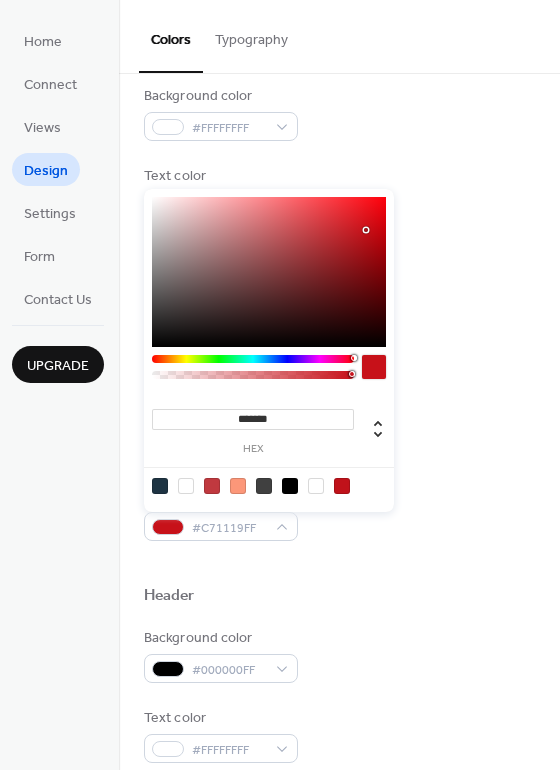 click at bounding box center (366, 230) 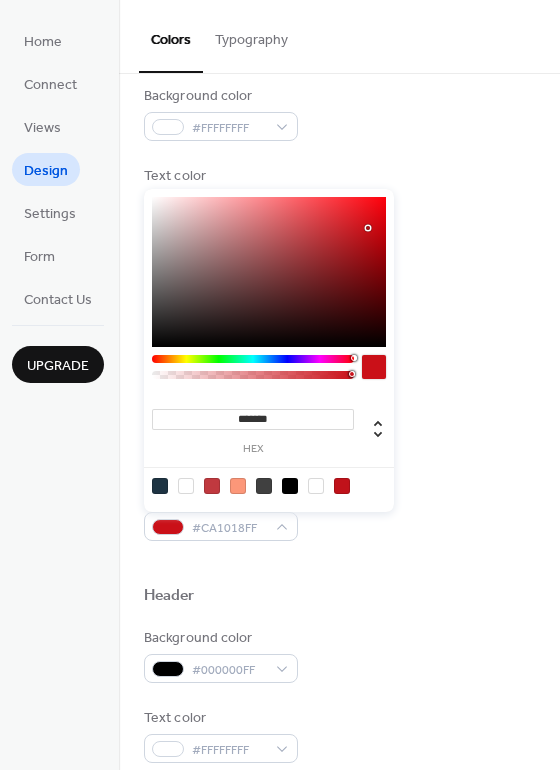 type on "*******" 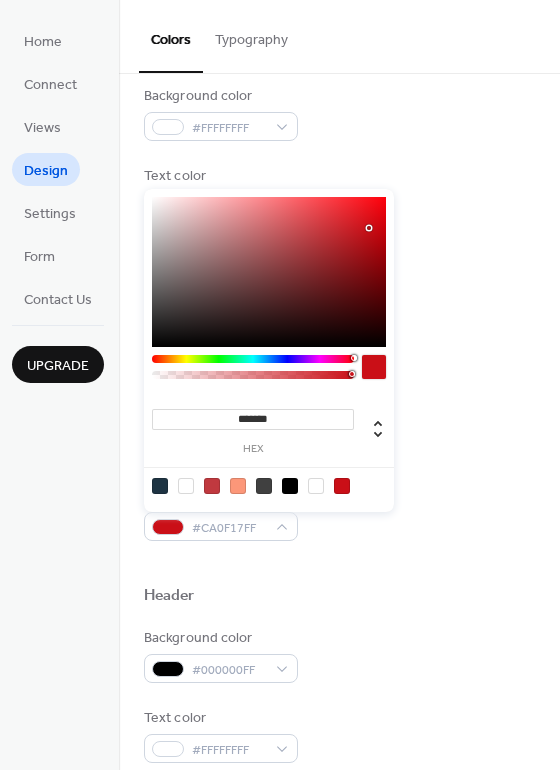 click at bounding box center (339, 563) 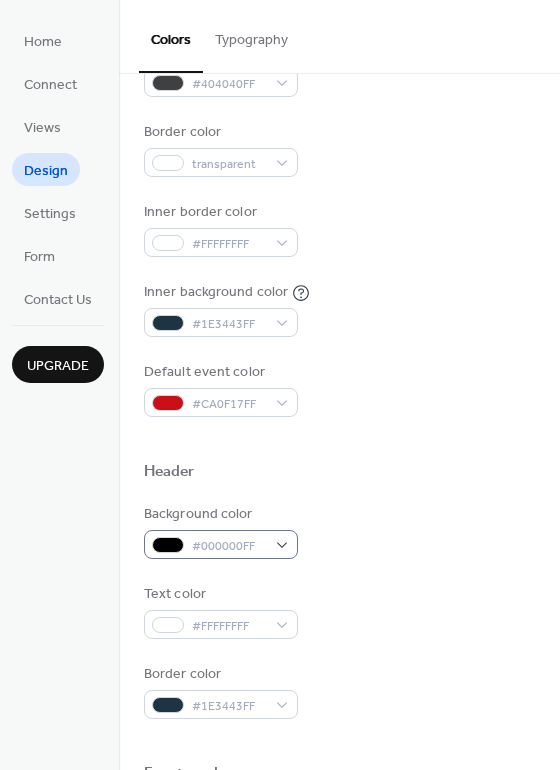 scroll, scrollTop: 321, scrollLeft: 0, axis: vertical 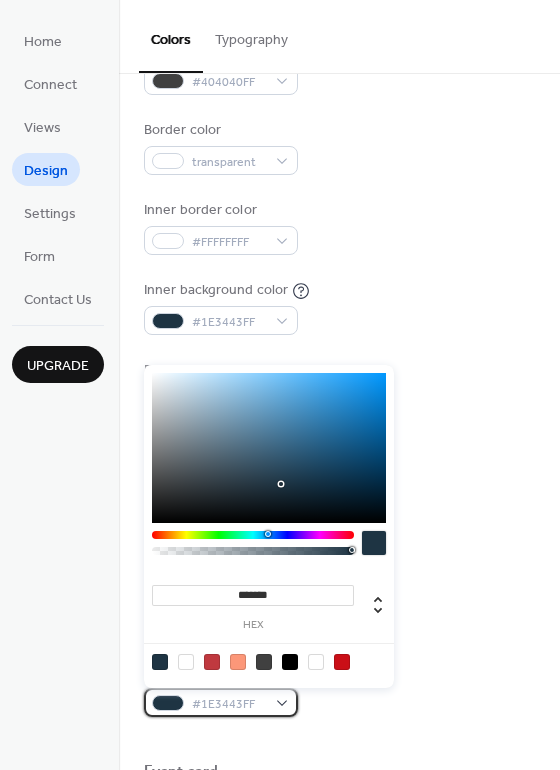 click on "#1E3443FF" at bounding box center [221, 702] 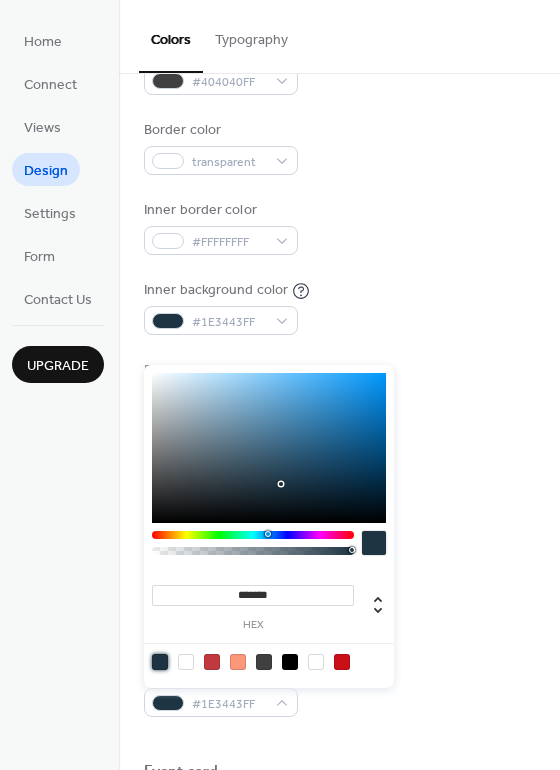 click at bounding box center (160, 662) 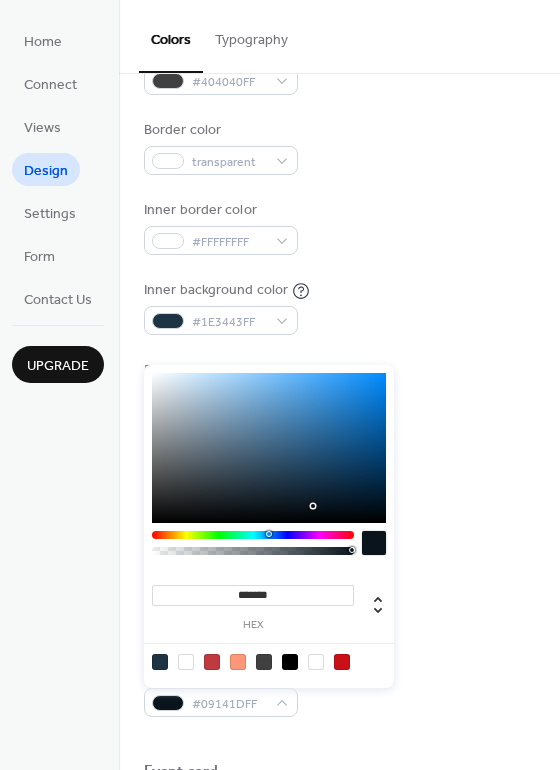 type on "*******" 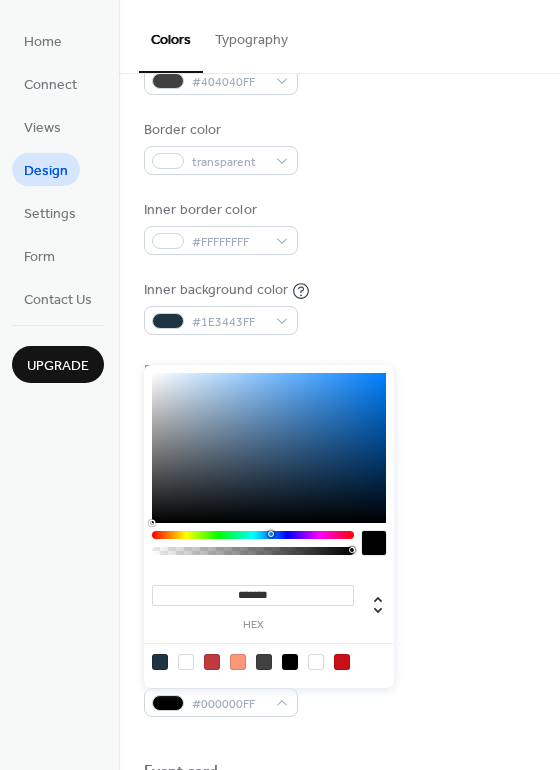 drag, startPoint x: 311, startPoint y: 505, endPoint x: 128, endPoint y: 536, distance: 185.60712 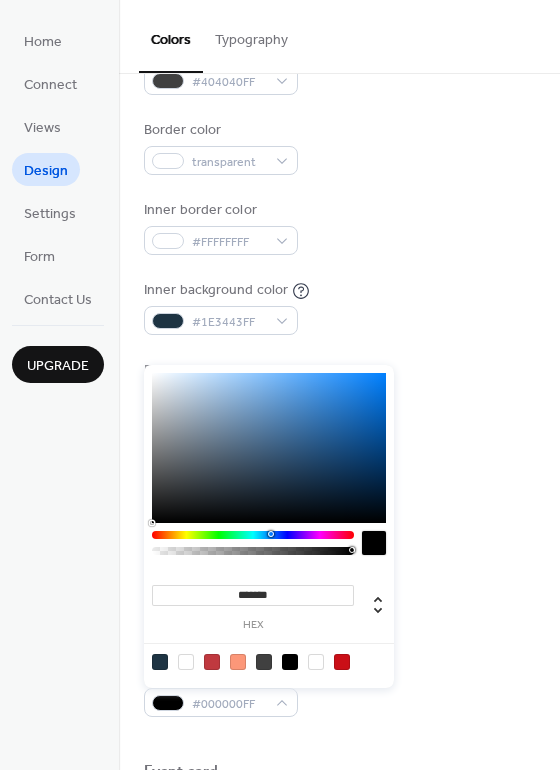 click on "Home Connect Views Design Settings Form Contact Us Upgrade Design Upgrade Colors Typography Color Presets Calendar Background color [COLOR] Text color [COLOR] Border color transparent Inner border color [COLOR] Inner background color [COLOR] Default event color [COLOR] Header Background color [COLOR] Text color [COLOR] Border color [COLOR] Event card Background color [COLOR] Month View Highlight busy days Busy day background color [COLOR] Date Icon   Use event color Background color [COLOR] Text color [COLOR] Base Font Size ** px Font Families Header font Fjalla One Week days font Fjalla One Day numbers font Fjalla One Events titles font Fjalla One Events text font Fira Sans Date icon days font Fjalla One Date icon months font Fjalla One Events Calendar - Calendar Design ******* hex" at bounding box center (280, 385) 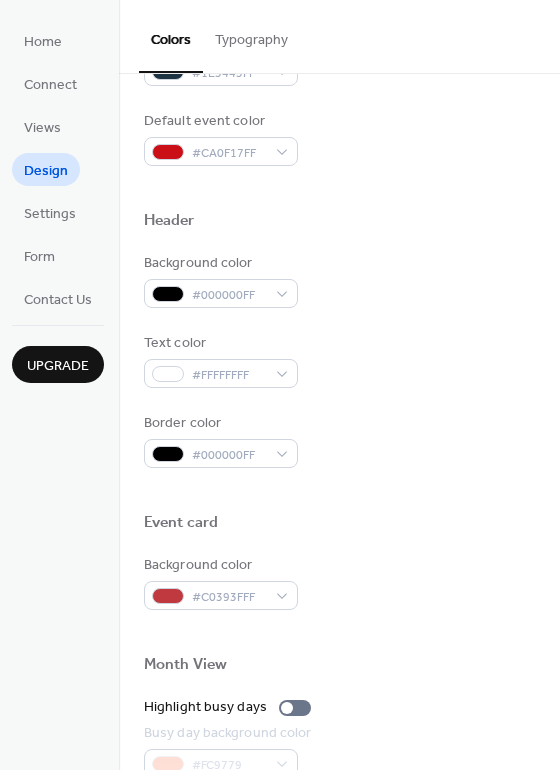 scroll, scrollTop: 711, scrollLeft: 0, axis: vertical 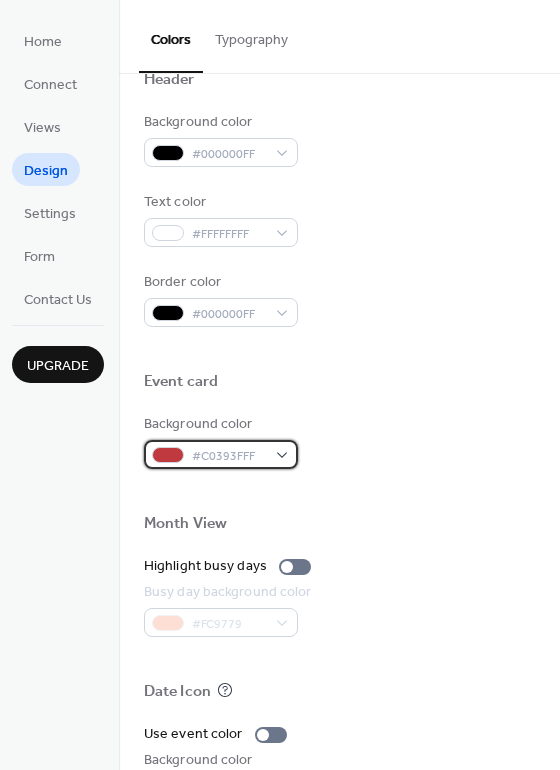 click on "#C0393FFF" at bounding box center [229, 456] 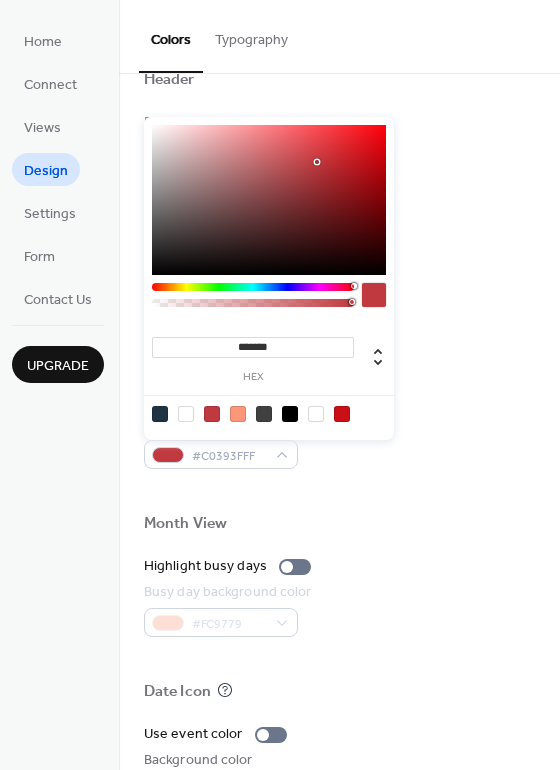 click at bounding box center [342, 414] 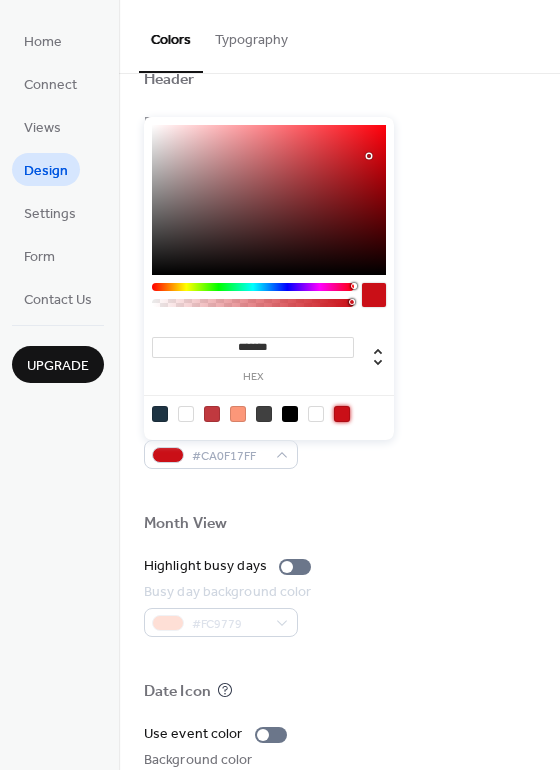 click at bounding box center [342, 414] 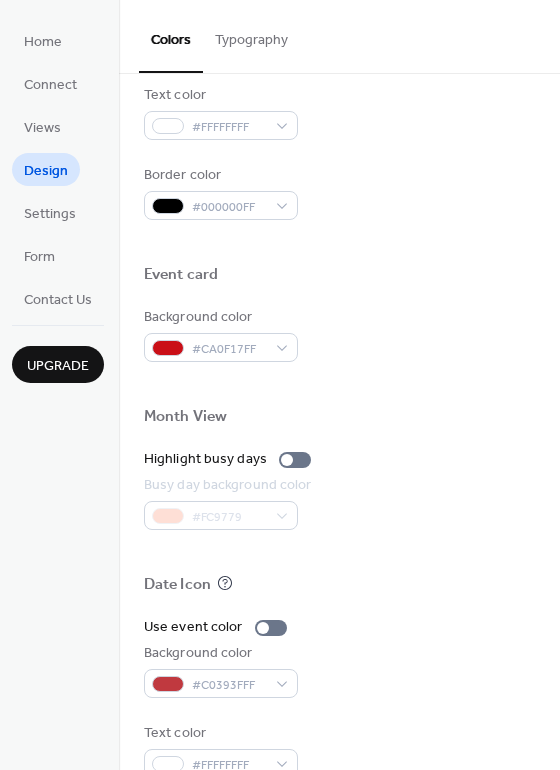 scroll, scrollTop: 856, scrollLeft: 0, axis: vertical 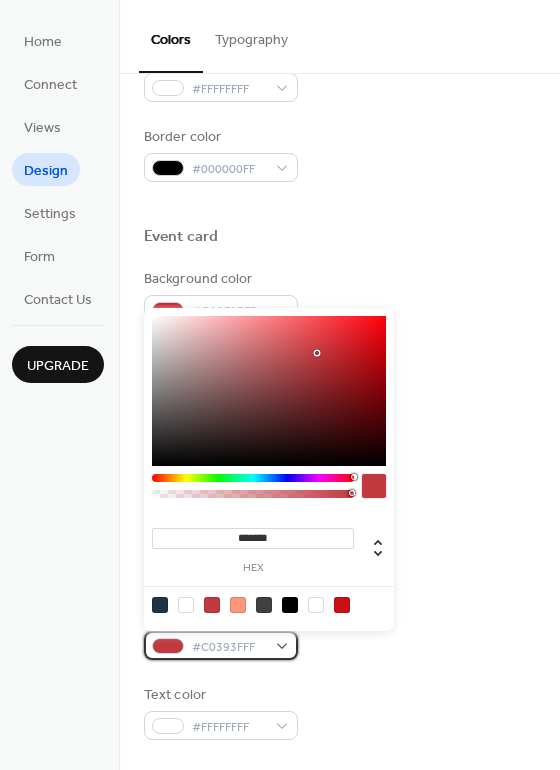click on "#C0393FFF" at bounding box center (221, 645) 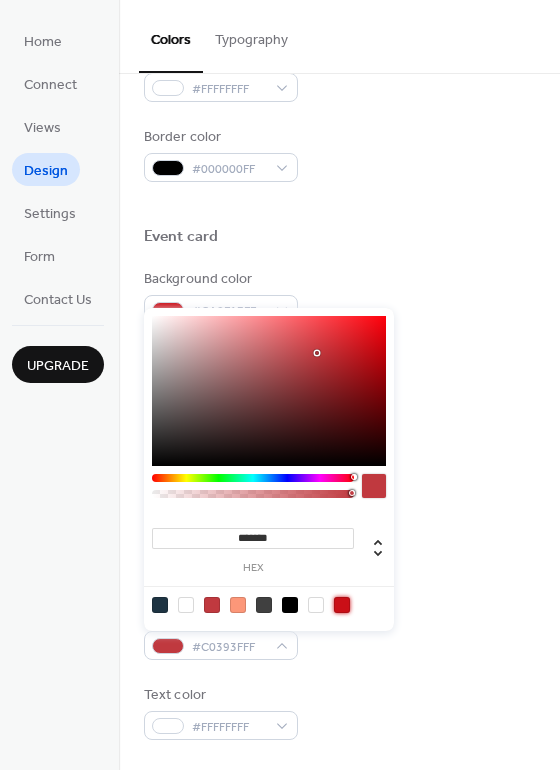 click at bounding box center [342, 605] 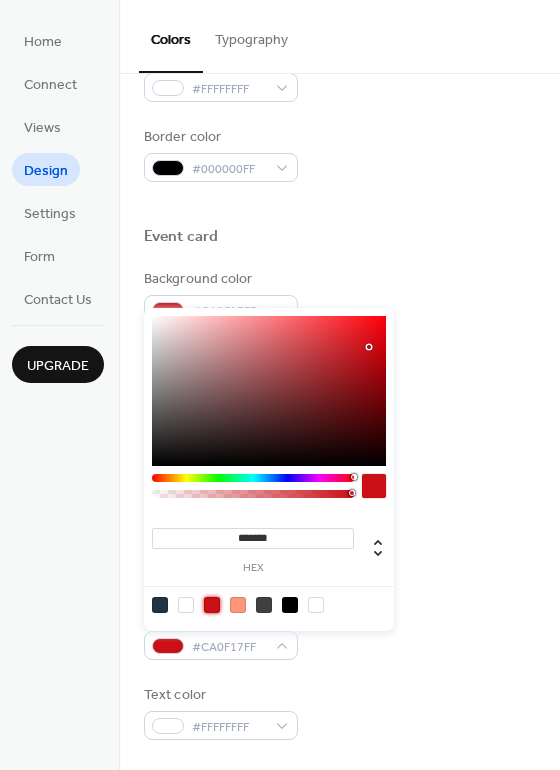 click on "Background color #CA0F17FF" at bounding box center [339, 632] 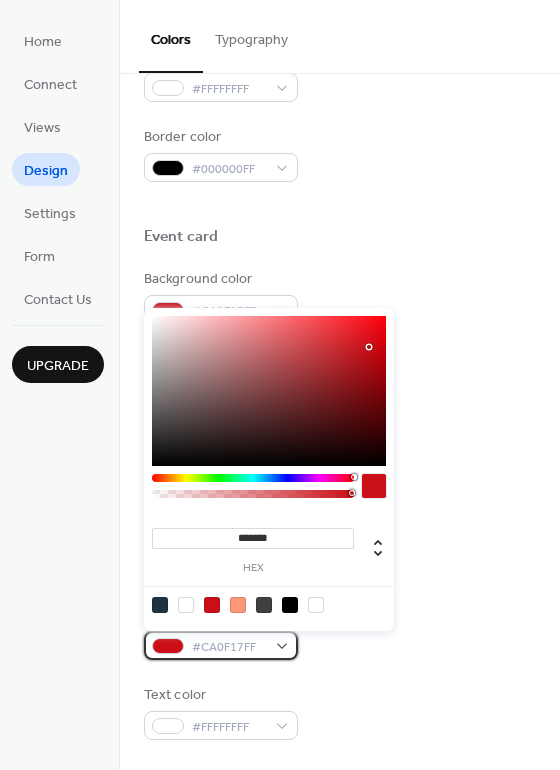 click on "#CA0F17FF" at bounding box center [229, 647] 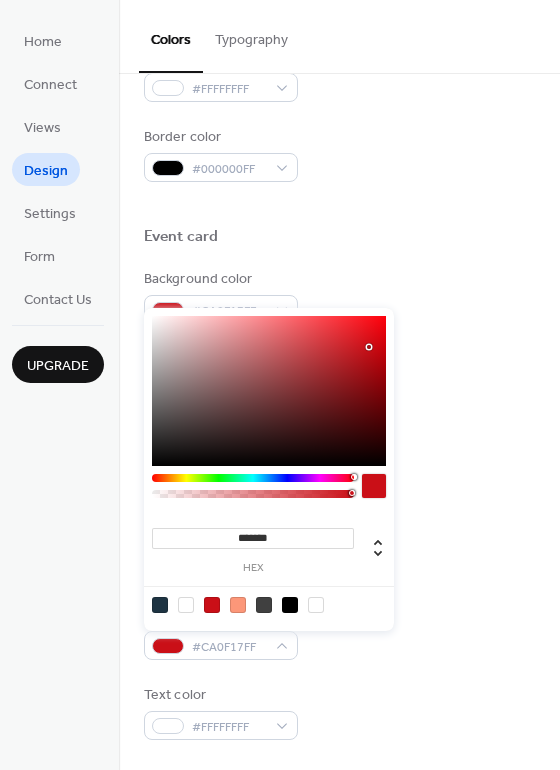 drag, startPoint x: 301, startPoint y: 534, endPoint x: 171, endPoint y: 534, distance: 130 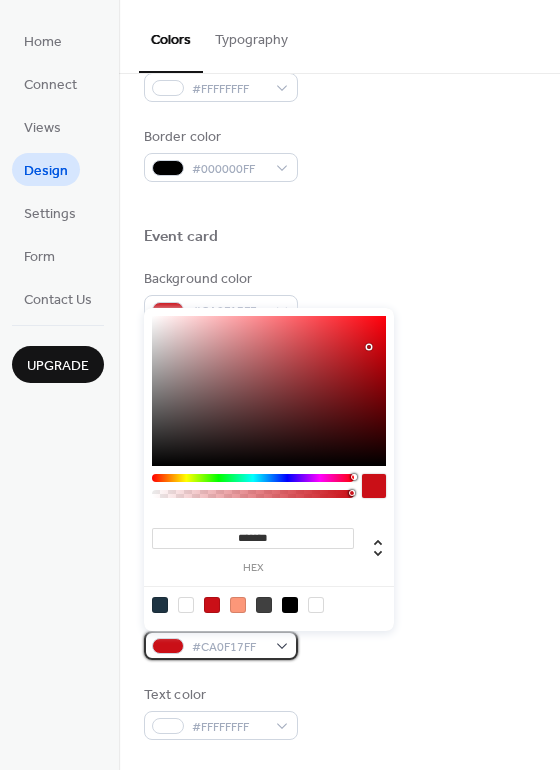 click on "#CA0F17FF" at bounding box center [229, 647] 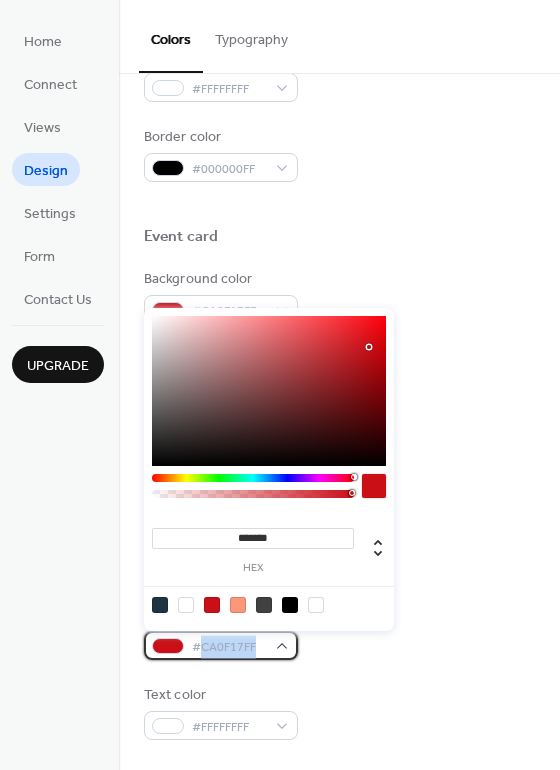 click on "#CA0F17FF" at bounding box center [229, 647] 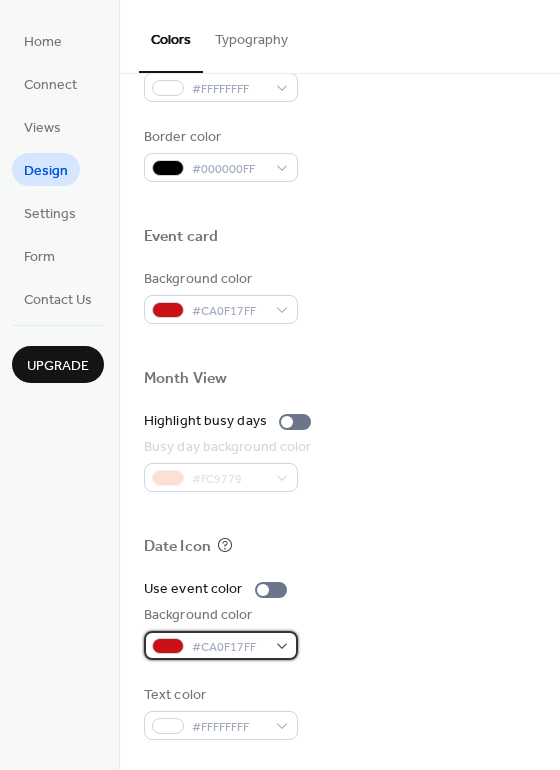 click on "#CA0F17FF" at bounding box center (221, 645) 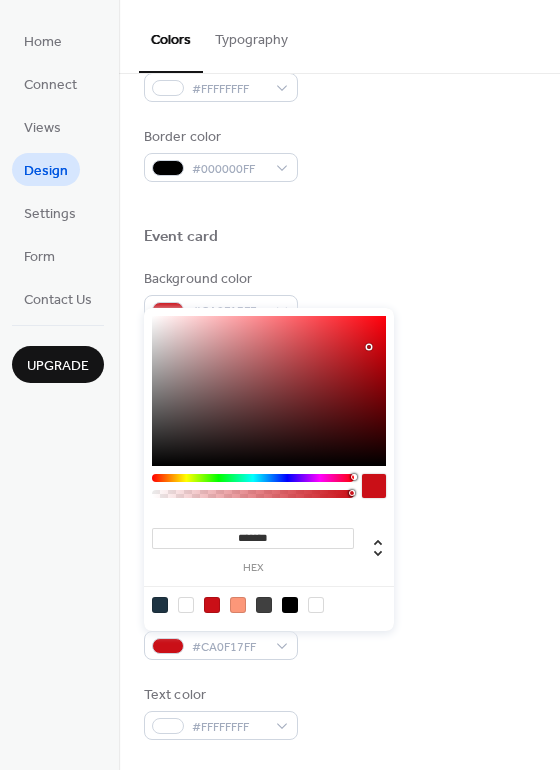 click on "*******" at bounding box center [253, 538] 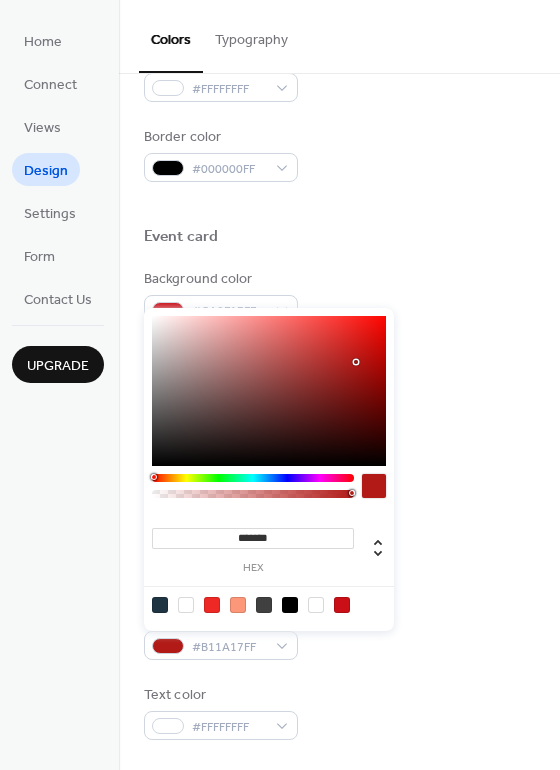 type on "*******" 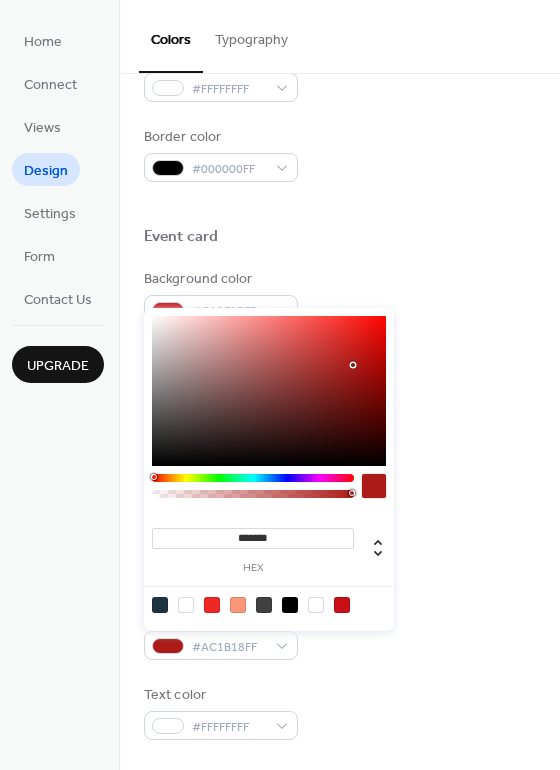 drag, startPoint x: 354, startPoint y: 352, endPoint x: 354, endPoint y: 365, distance: 13 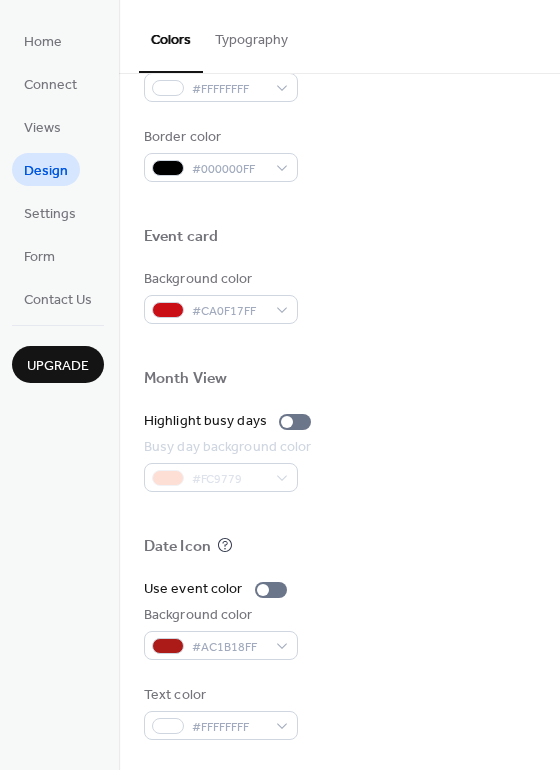 click at bounding box center (339, 514) 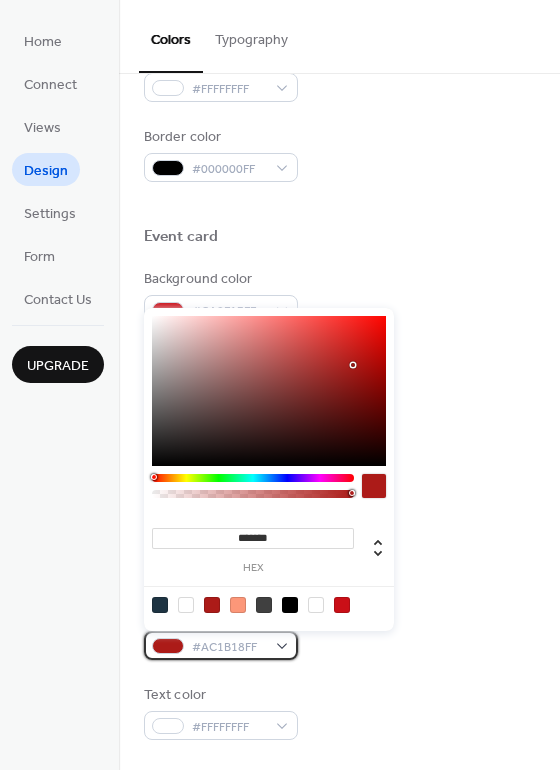 click on "#AC1B18FF" at bounding box center (229, 647) 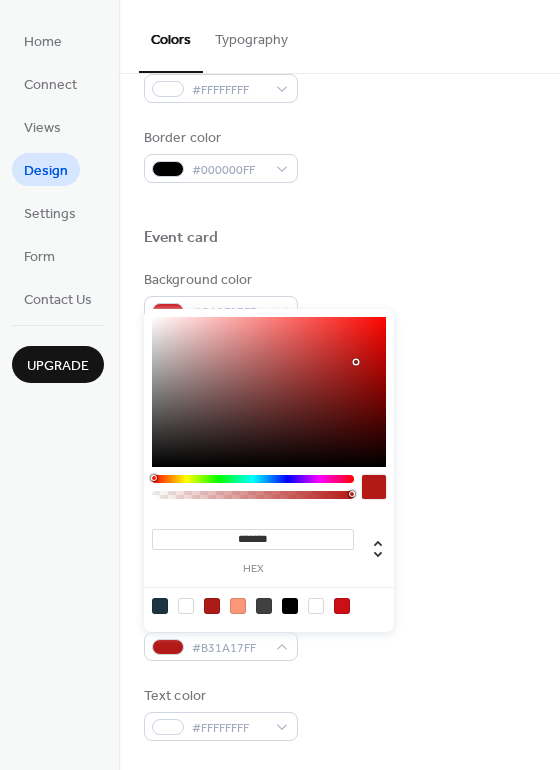 scroll, scrollTop: 850, scrollLeft: 0, axis: vertical 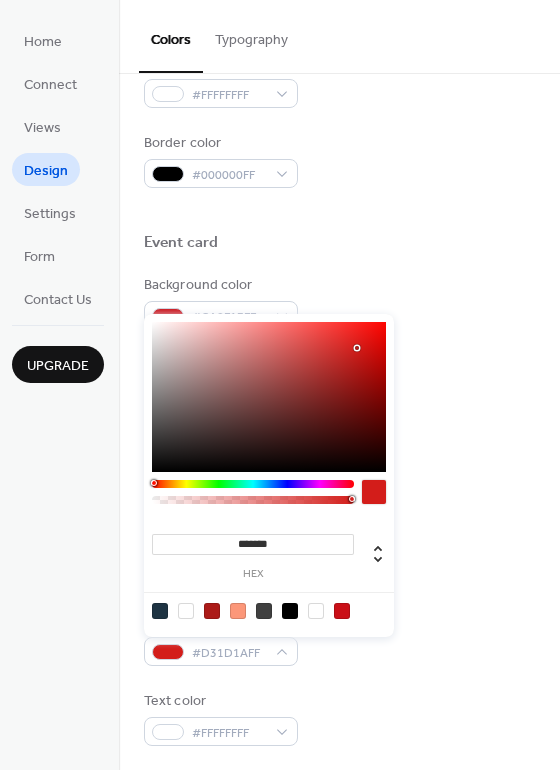 type on "*******" 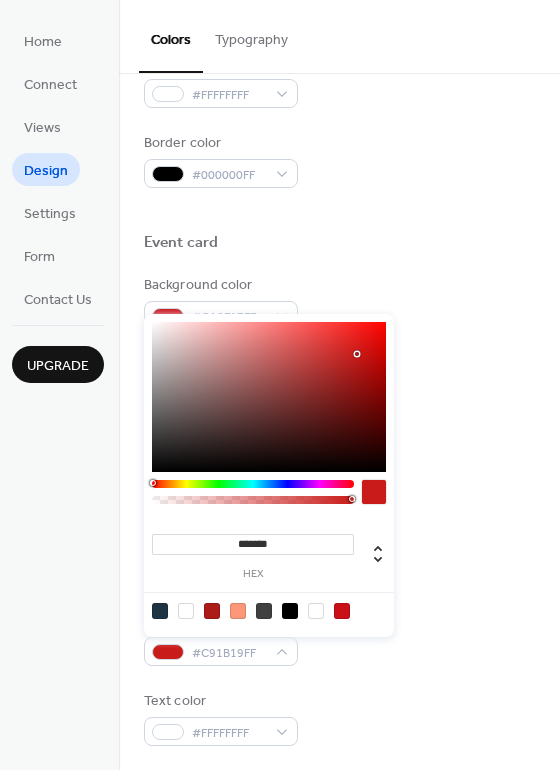 click at bounding box center [269, 397] 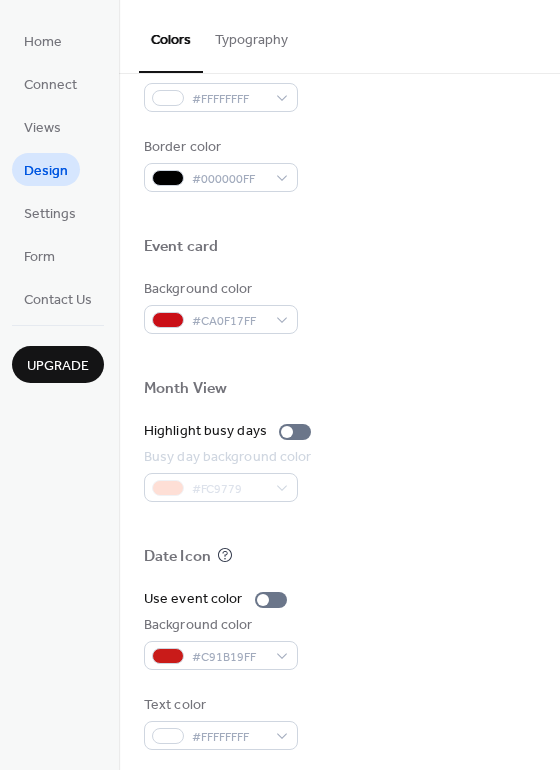 click on "Busy day background color #FC9779" at bounding box center (339, 474) 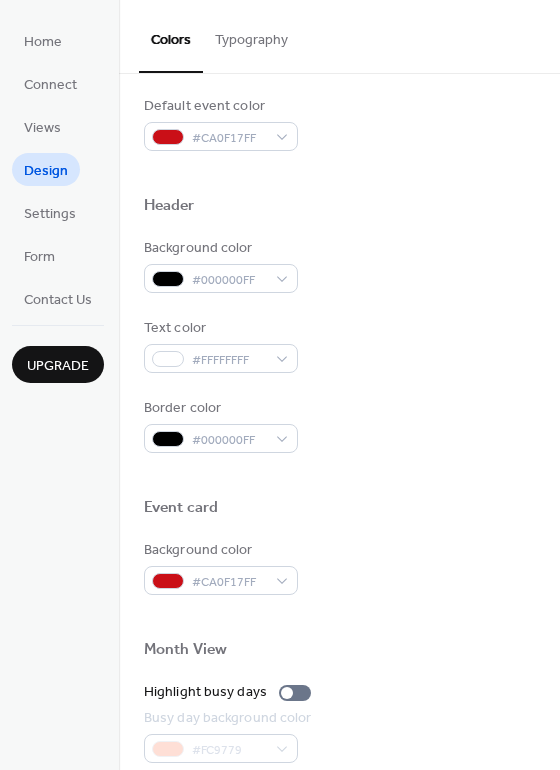 scroll, scrollTop: 578, scrollLeft: 0, axis: vertical 